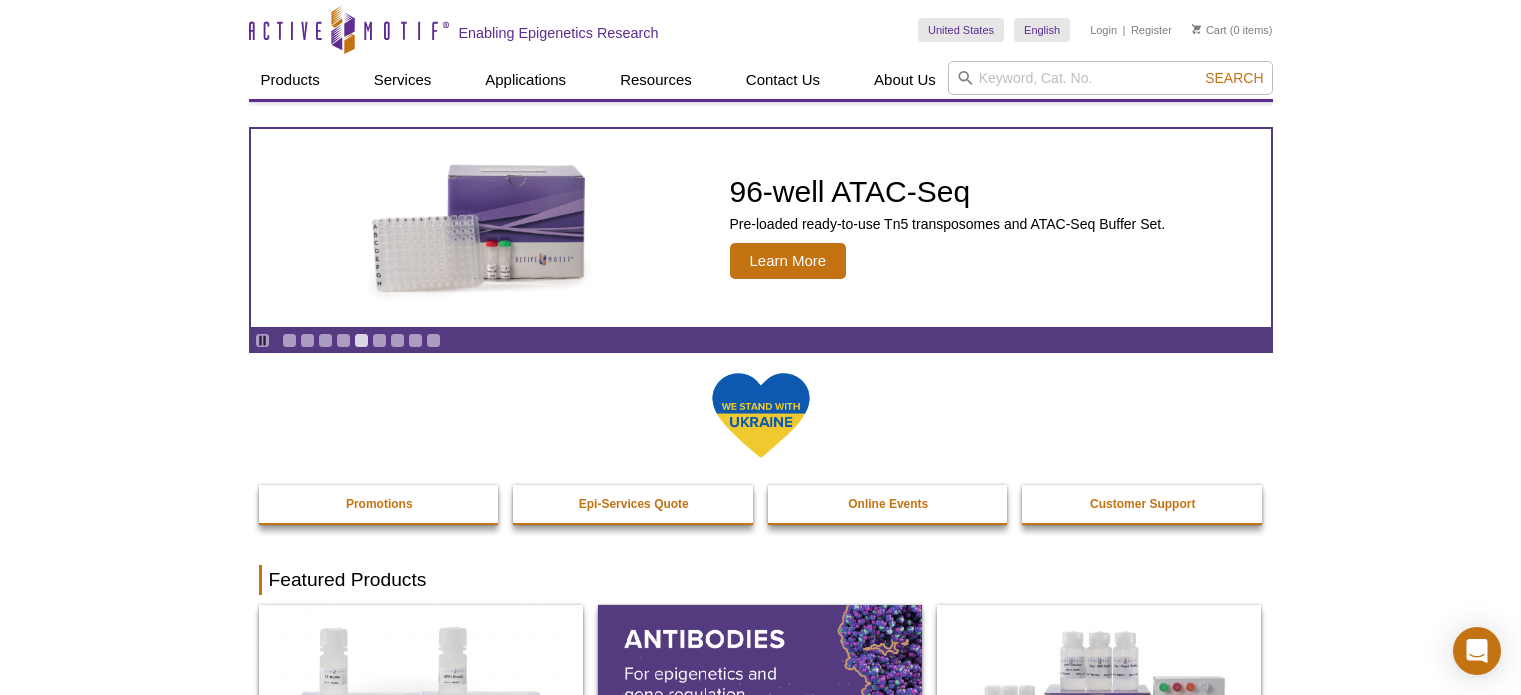 scroll, scrollTop: 0, scrollLeft: 0, axis: both 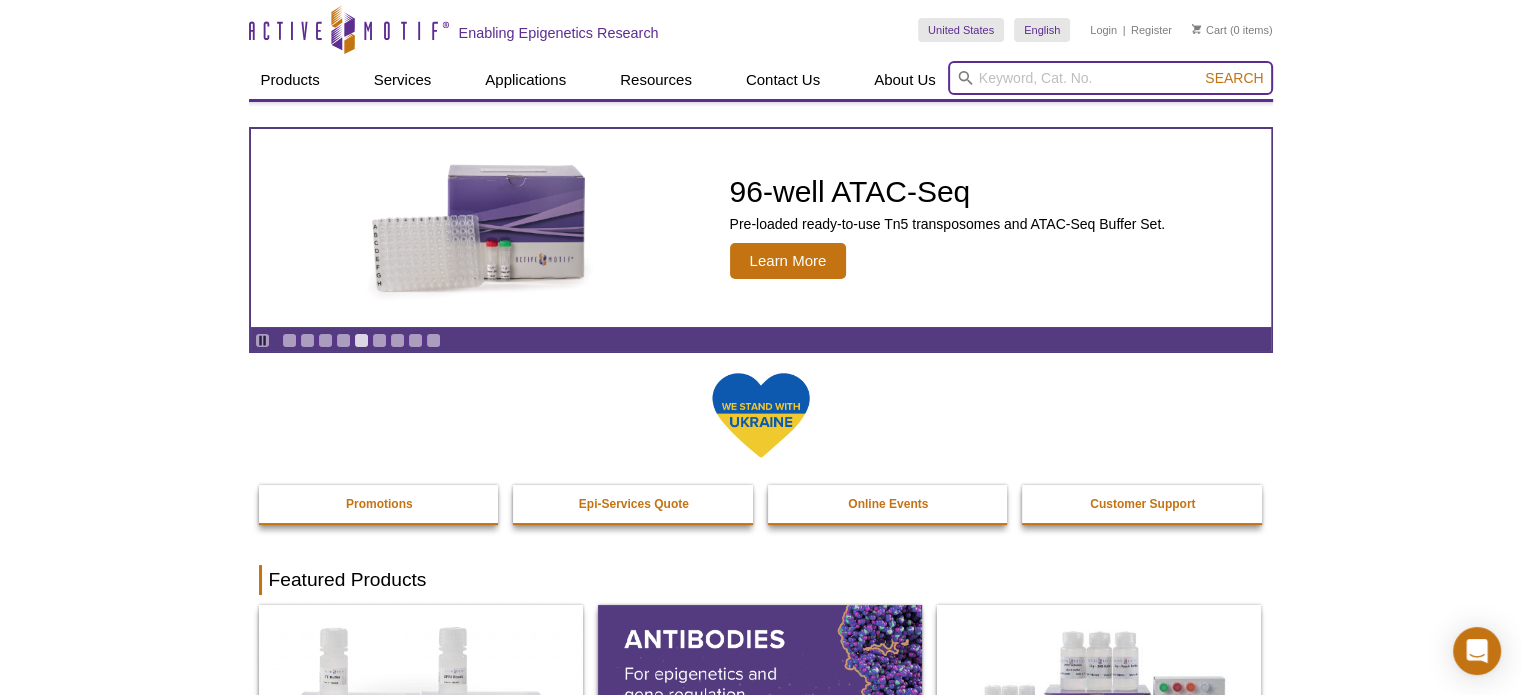 click at bounding box center (1110, 78) 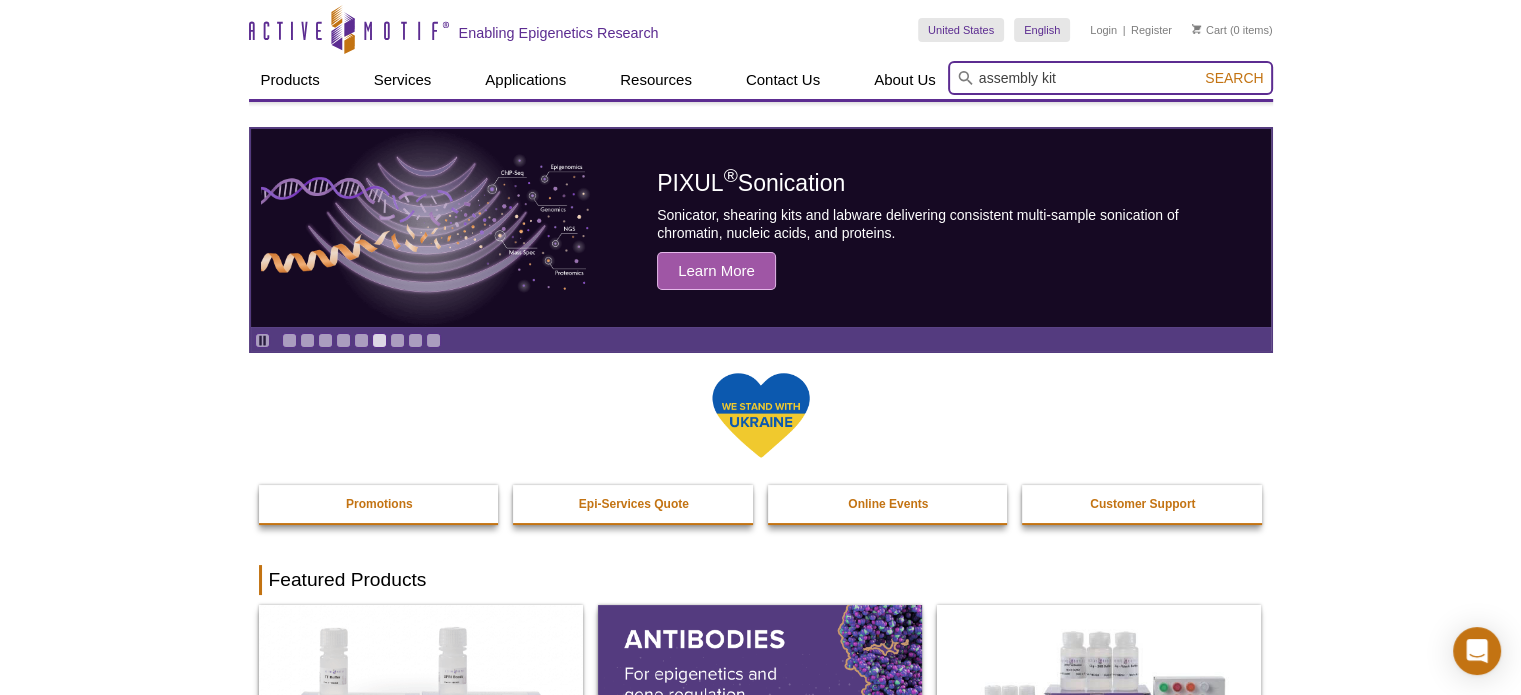 type on "assembly kit" 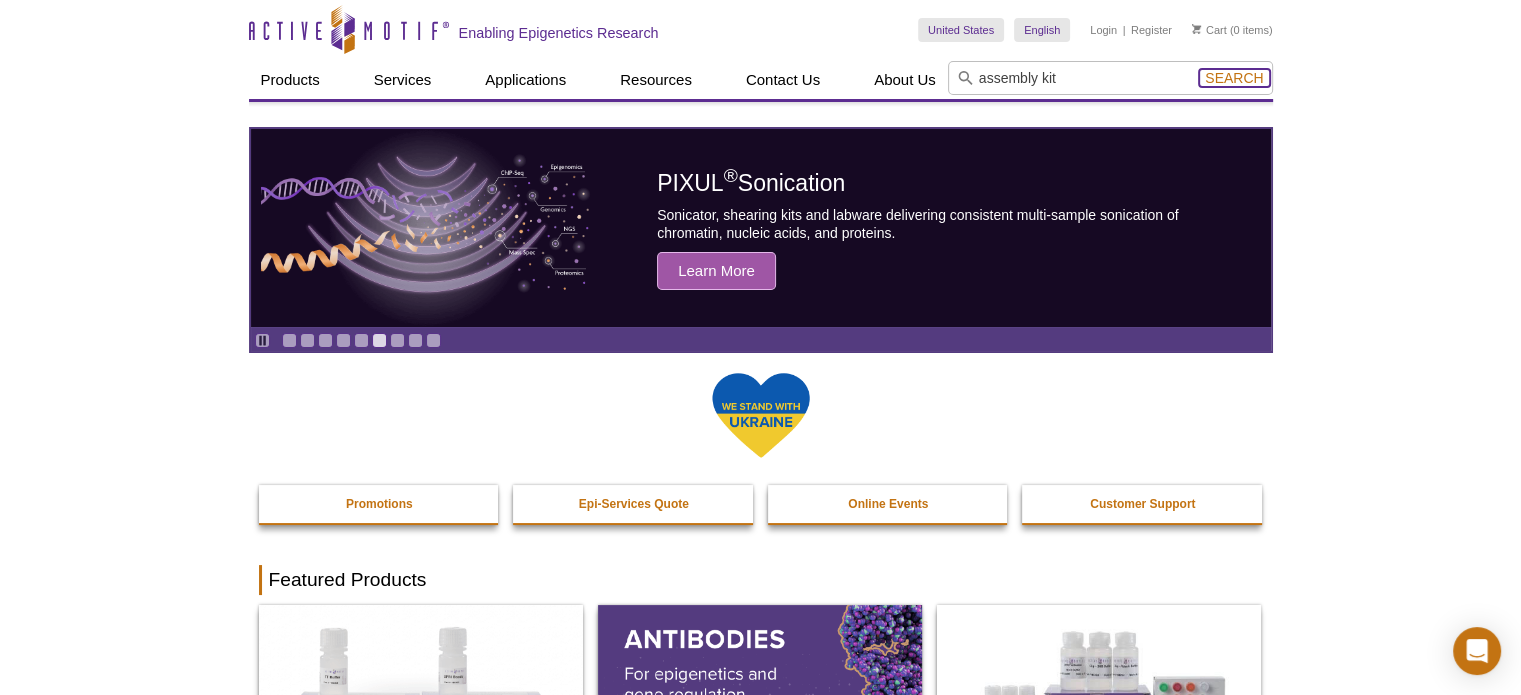 click on "Search" at bounding box center [1234, 78] 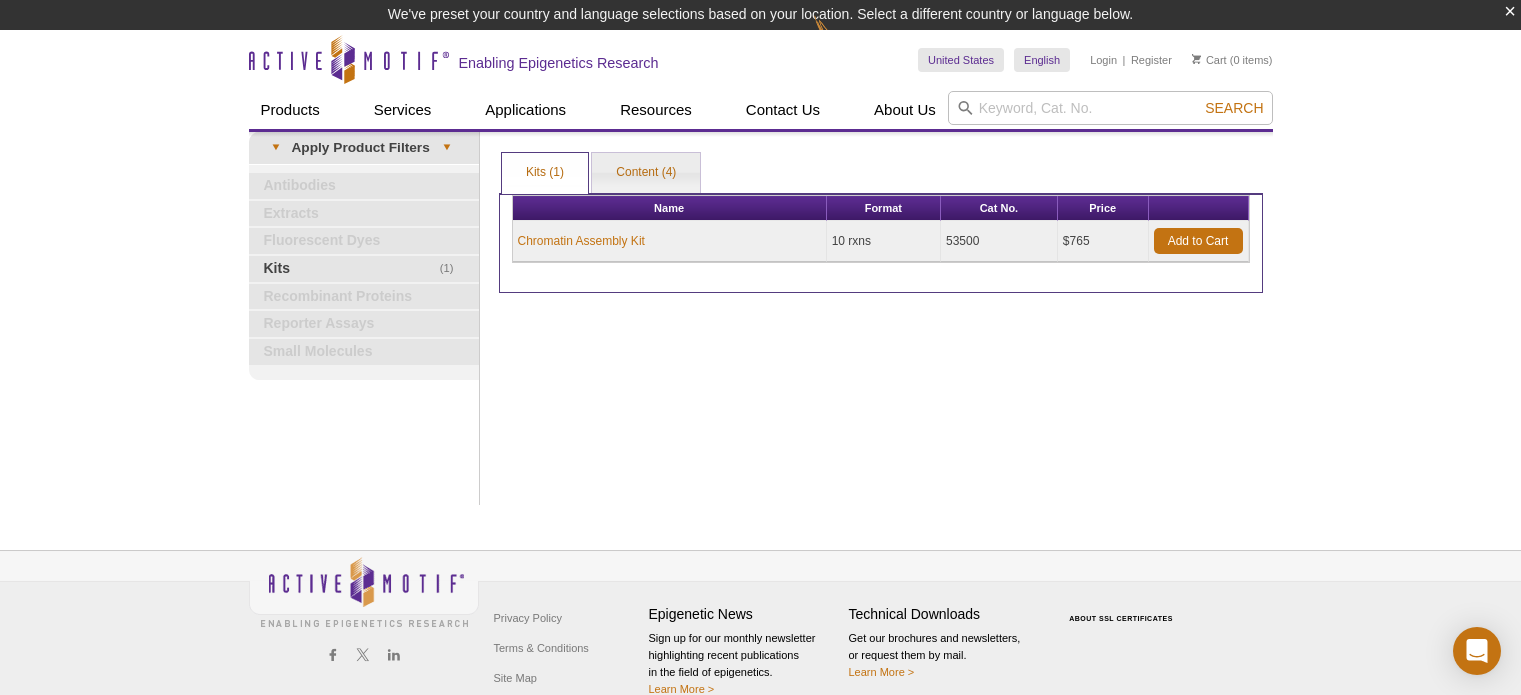 scroll, scrollTop: 0, scrollLeft: 0, axis: both 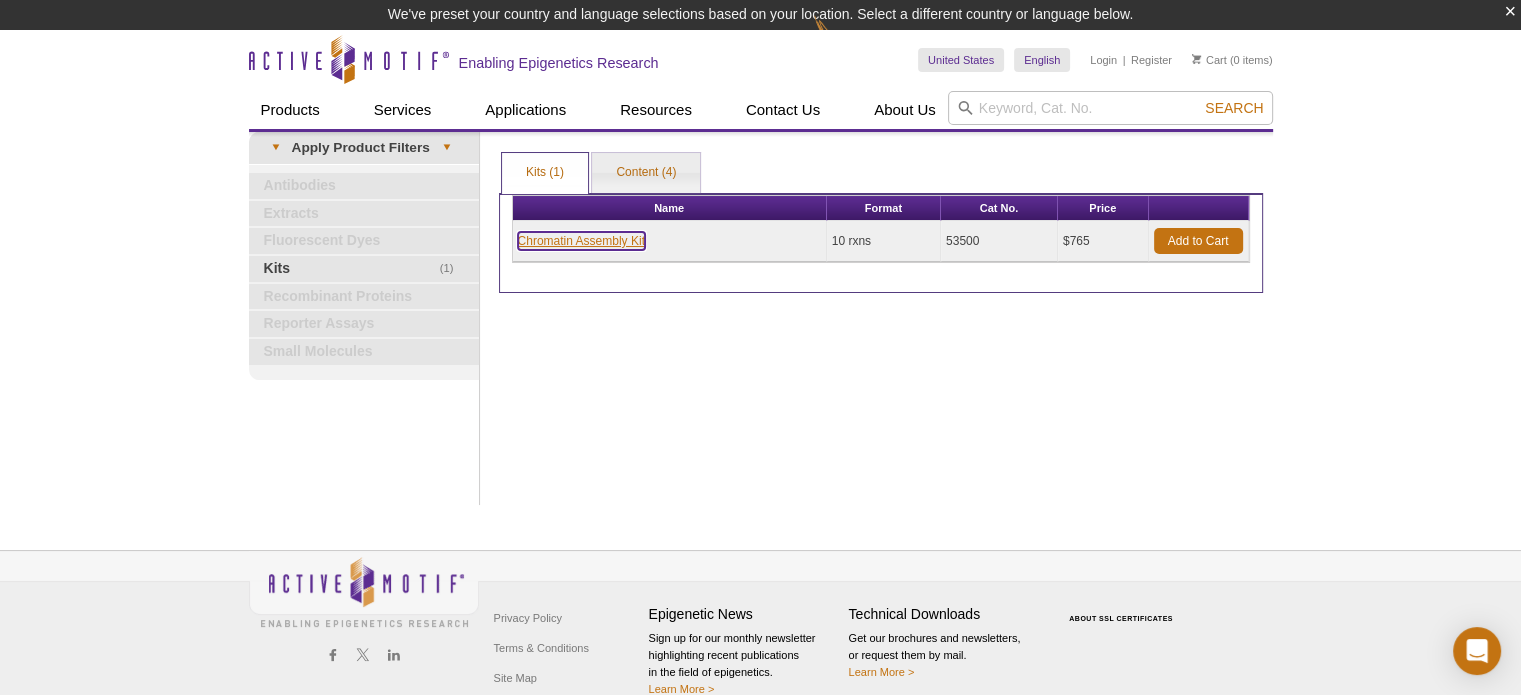 click on "Chromatin Assembly Kit" at bounding box center [581, 241] 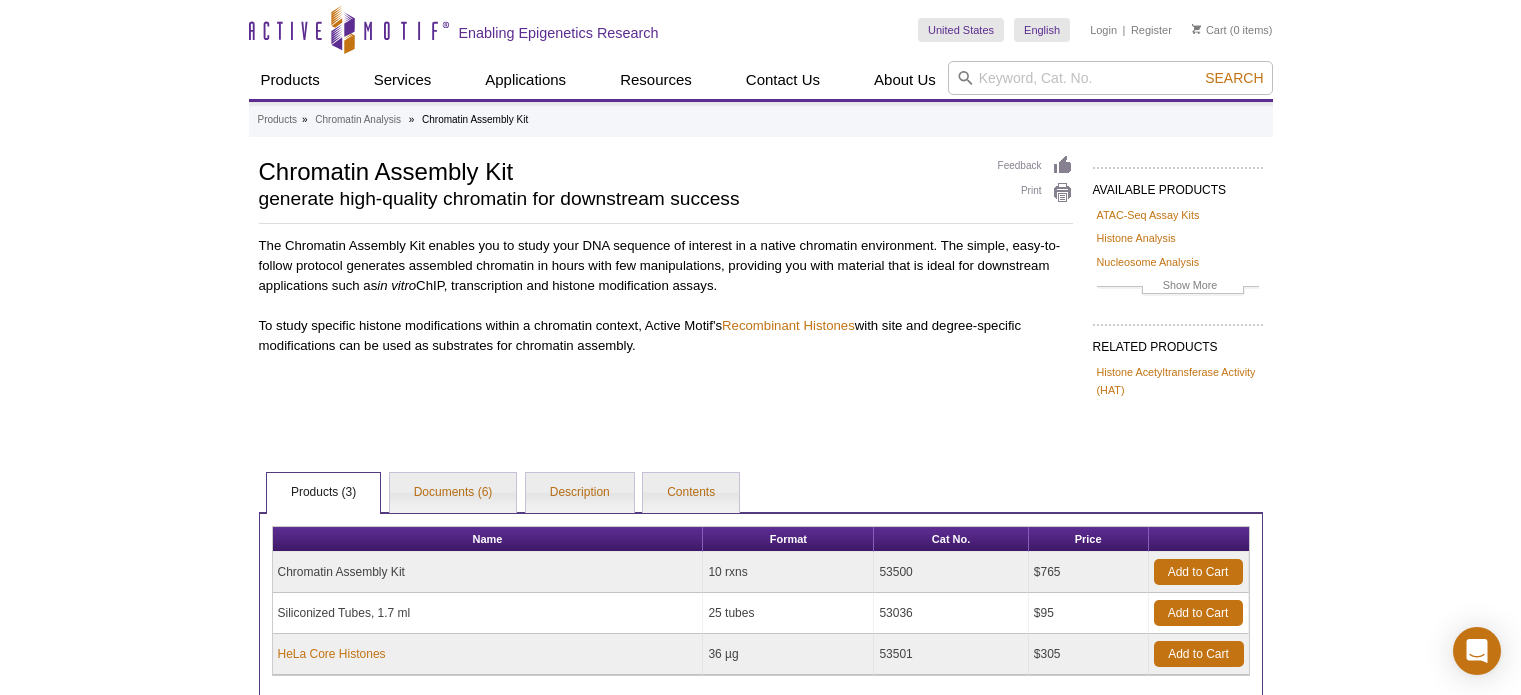 scroll, scrollTop: 0, scrollLeft: 0, axis: both 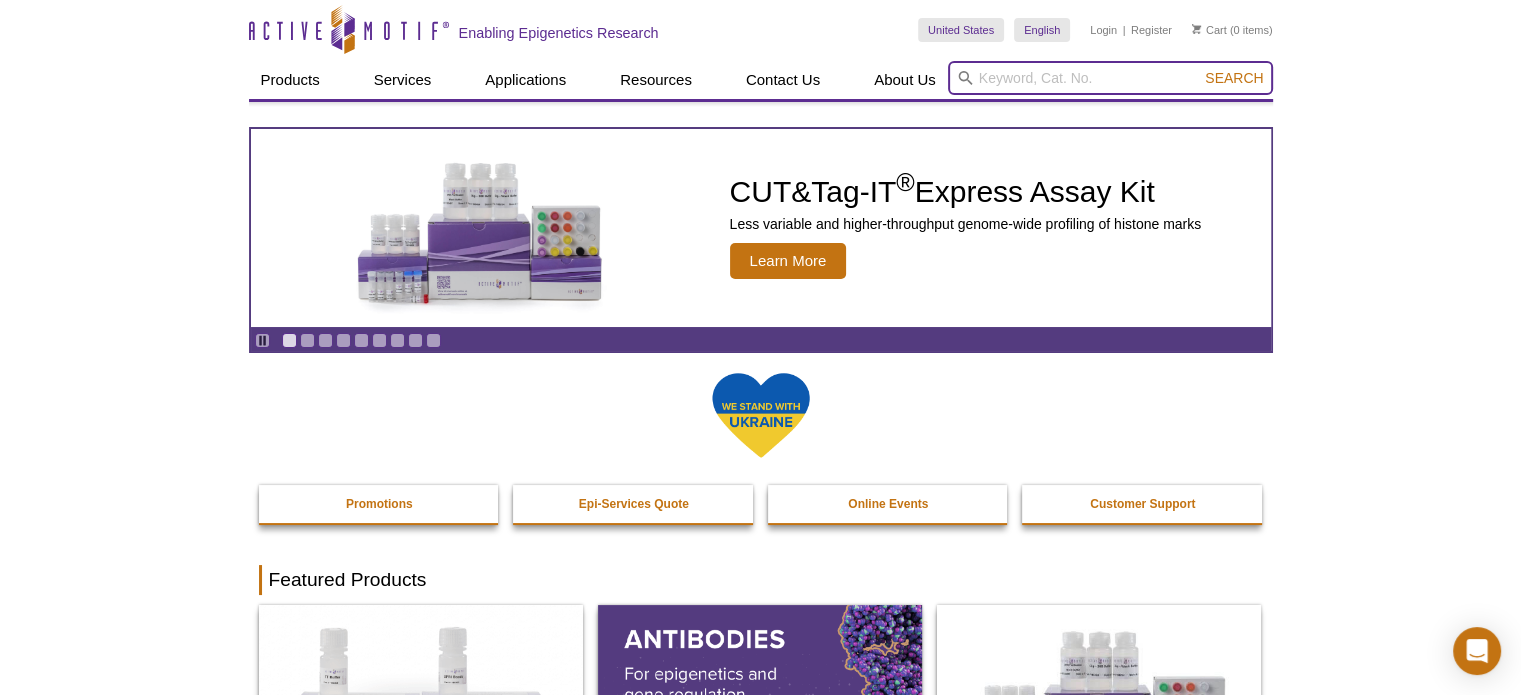 click at bounding box center [1110, 78] 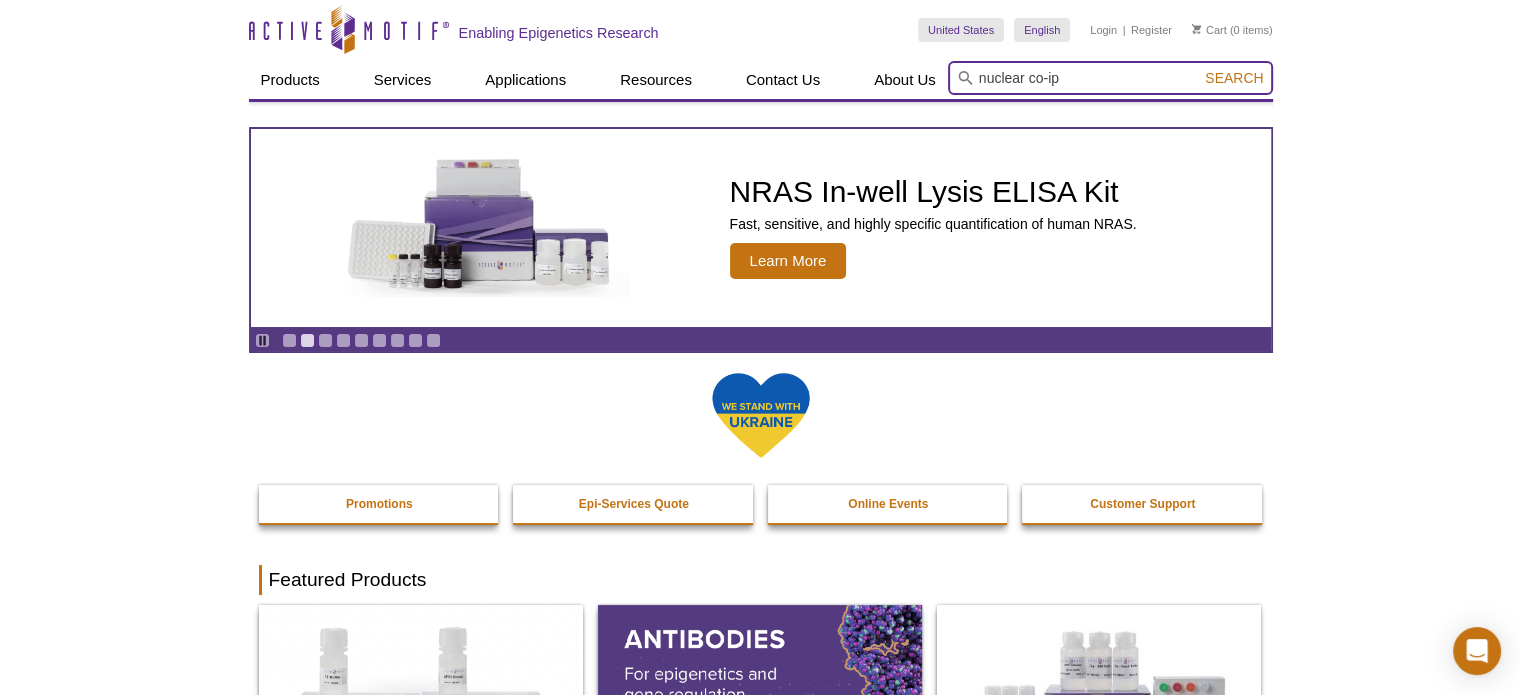 type on "nuclear co-ip" 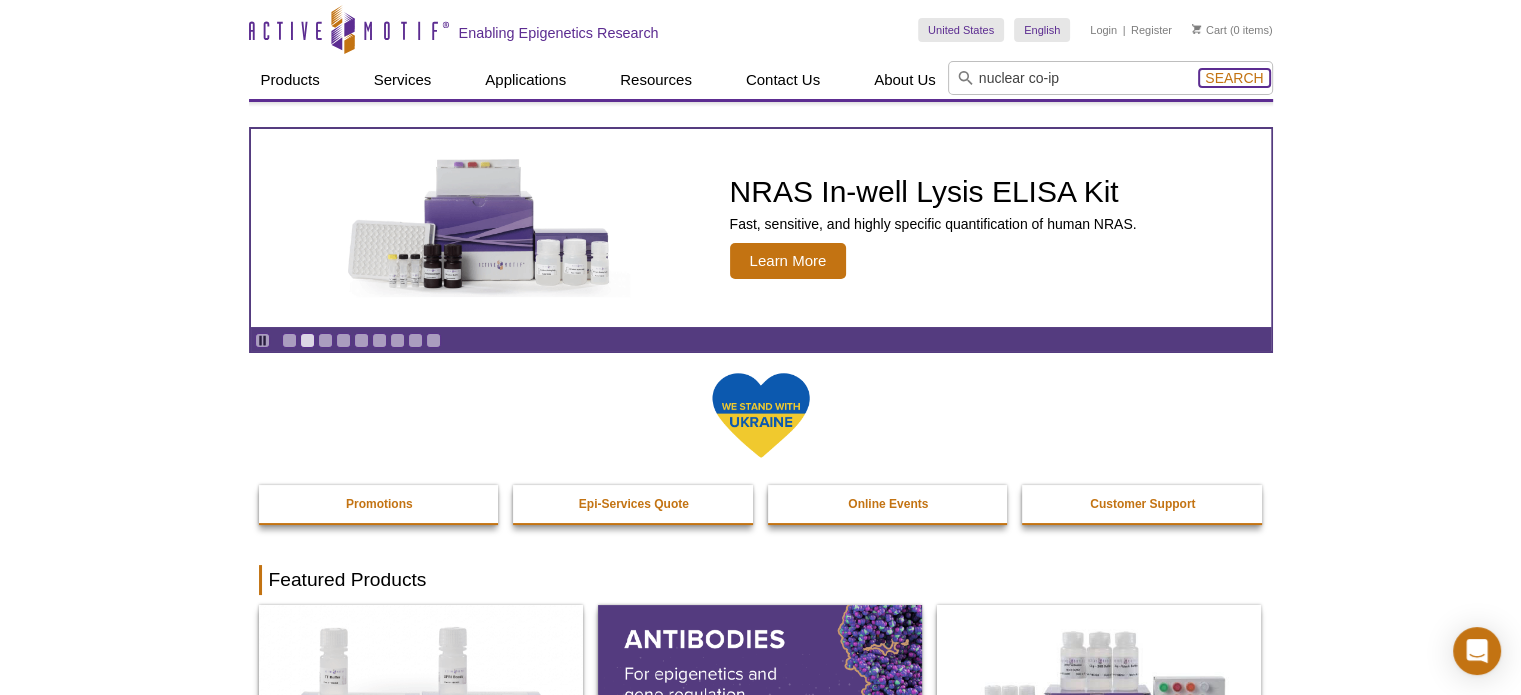 click on "Search" at bounding box center [1234, 78] 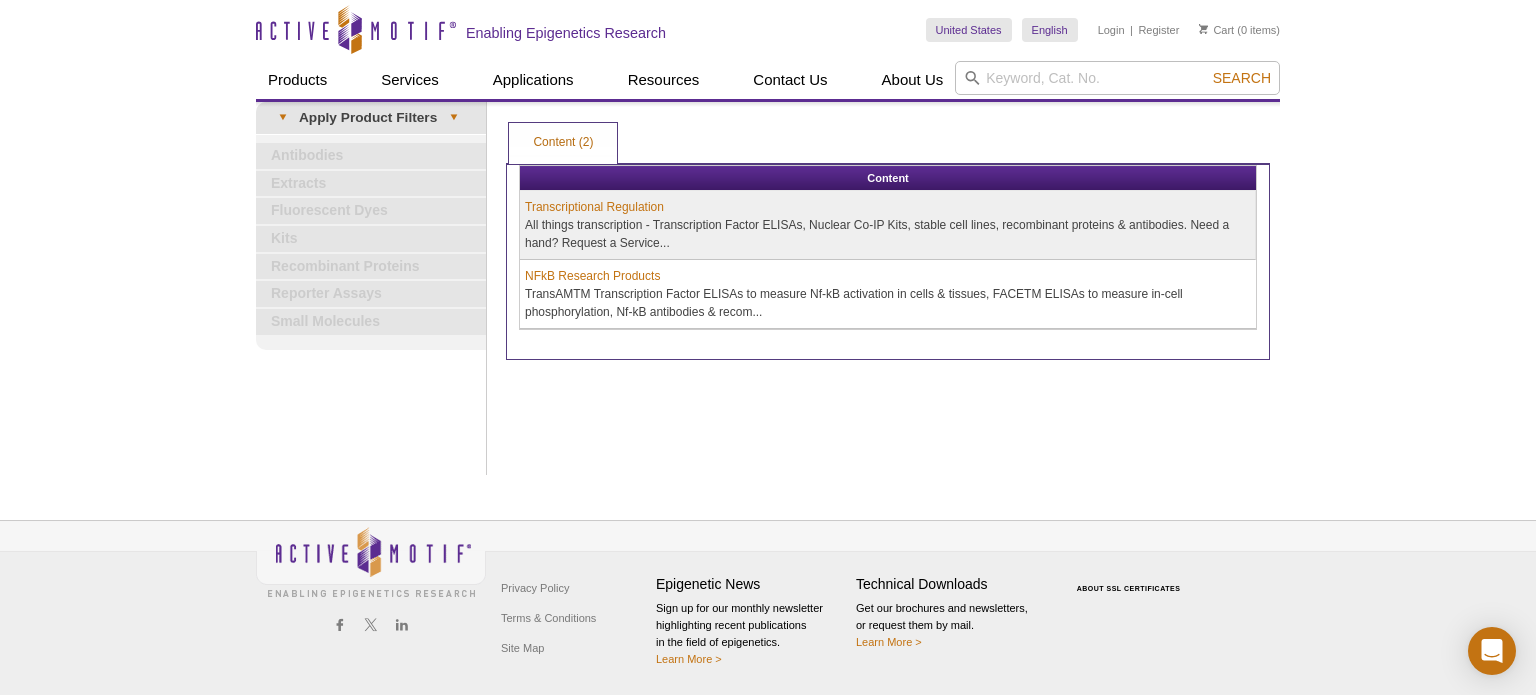 scroll, scrollTop: 0, scrollLeft: 0, axis: both 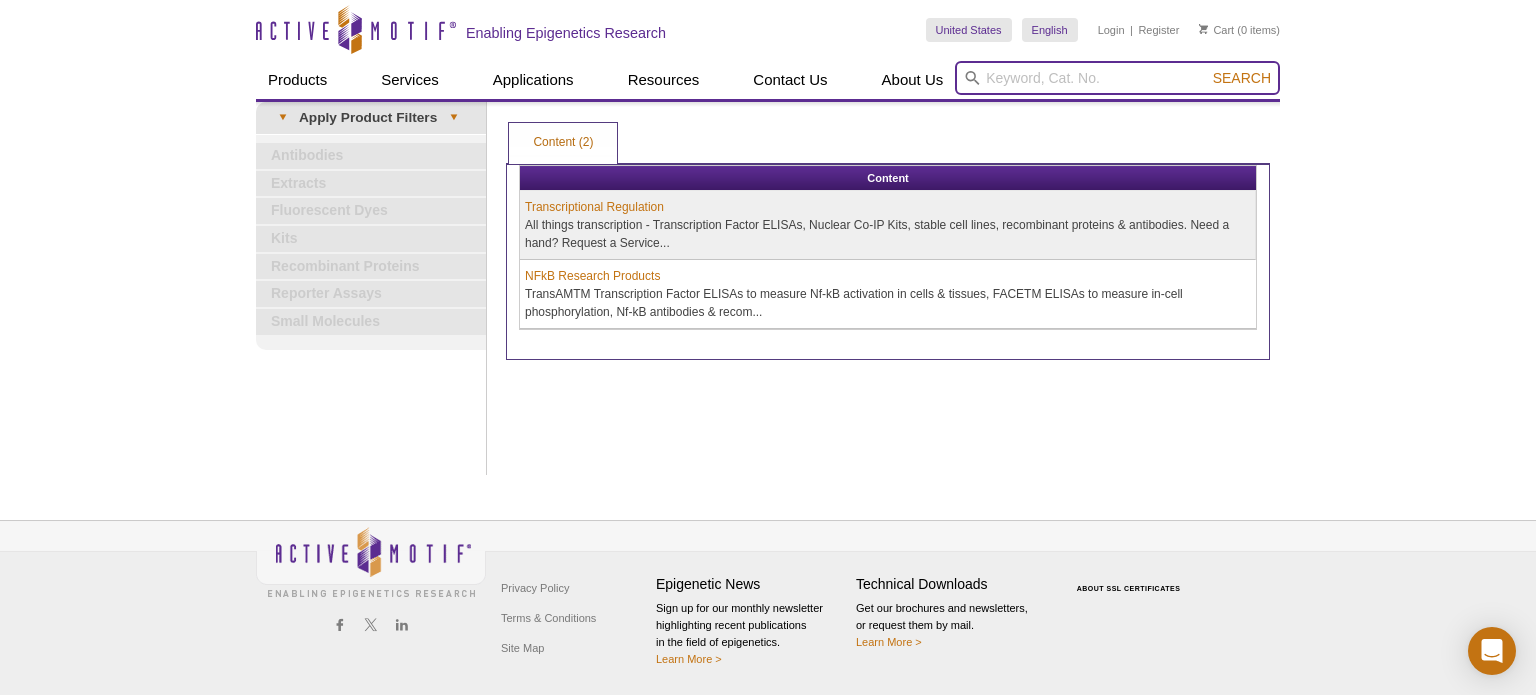 click at bounding box center [1117, 78] 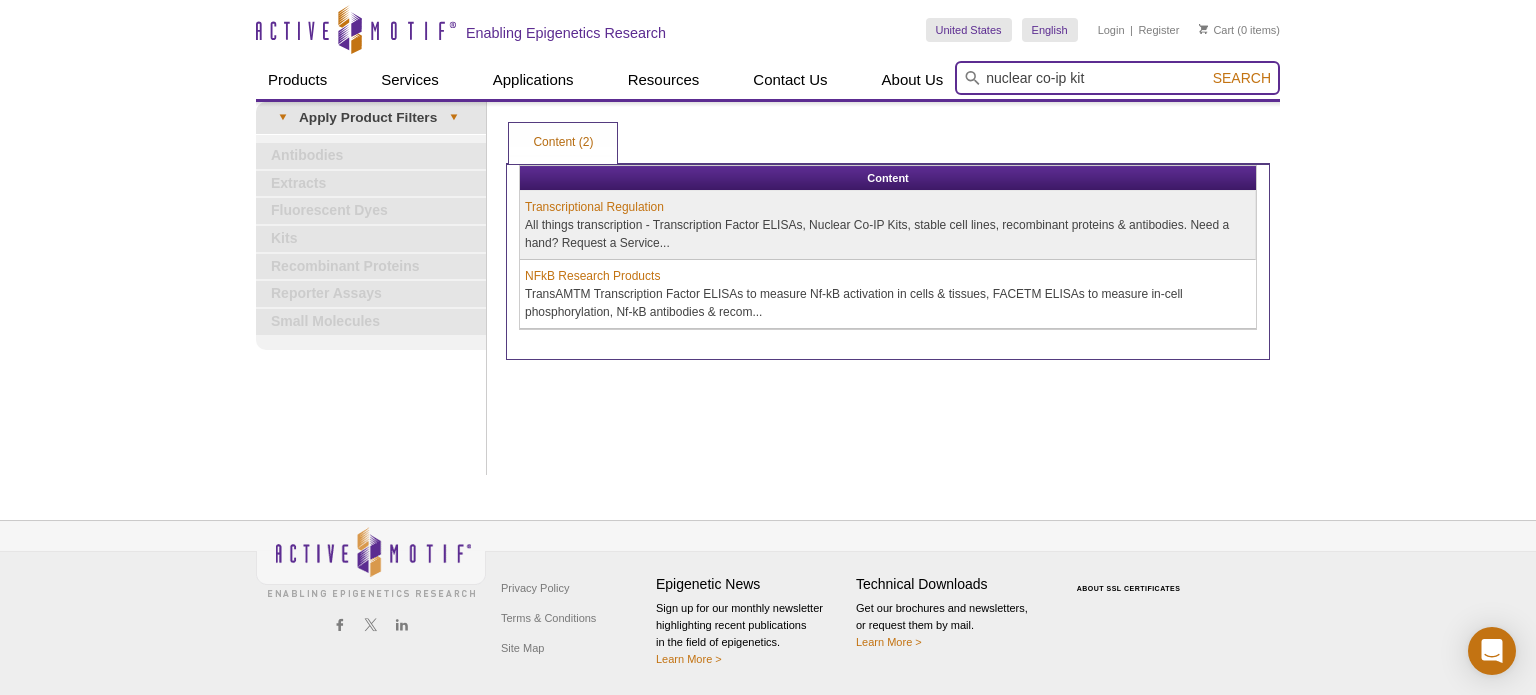 click on "nuclear co-ip kit" at bounding box center [1117, 78] 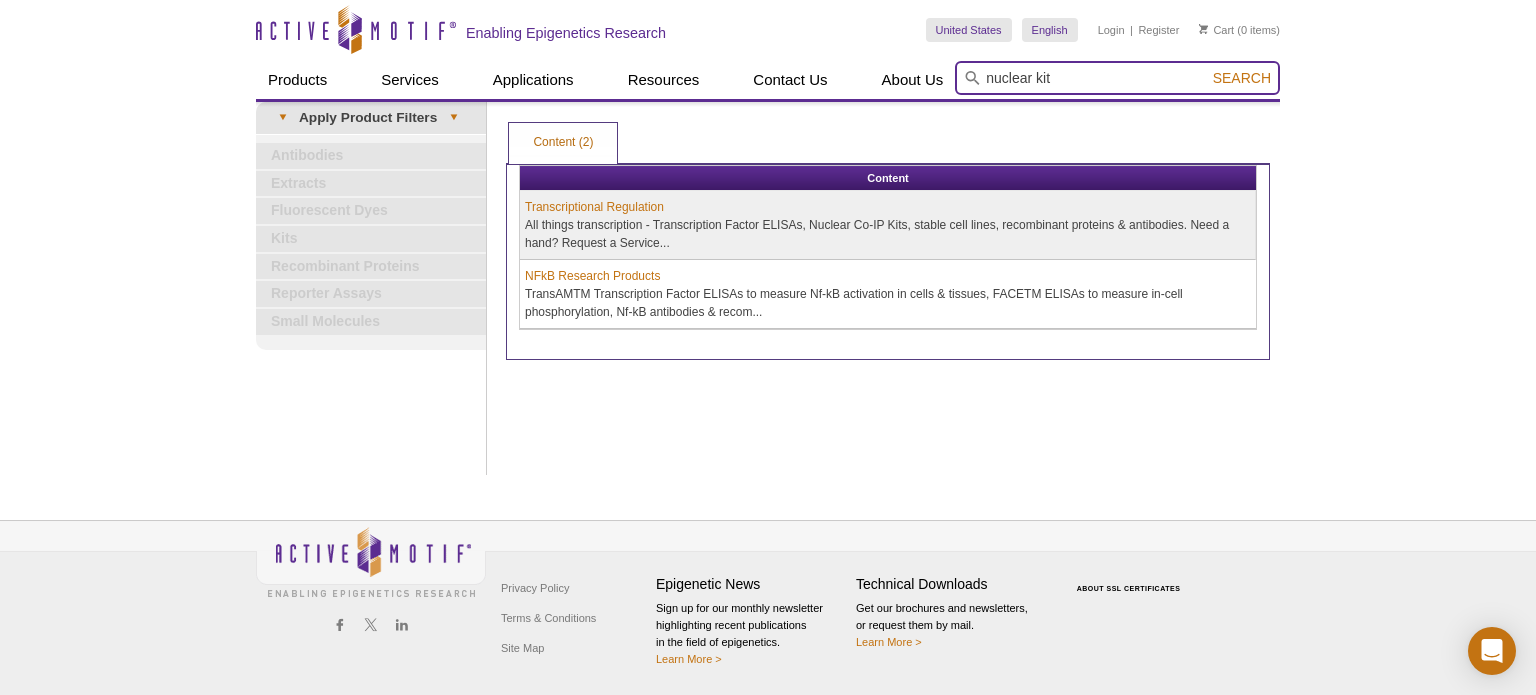 type on "nuclear kit" 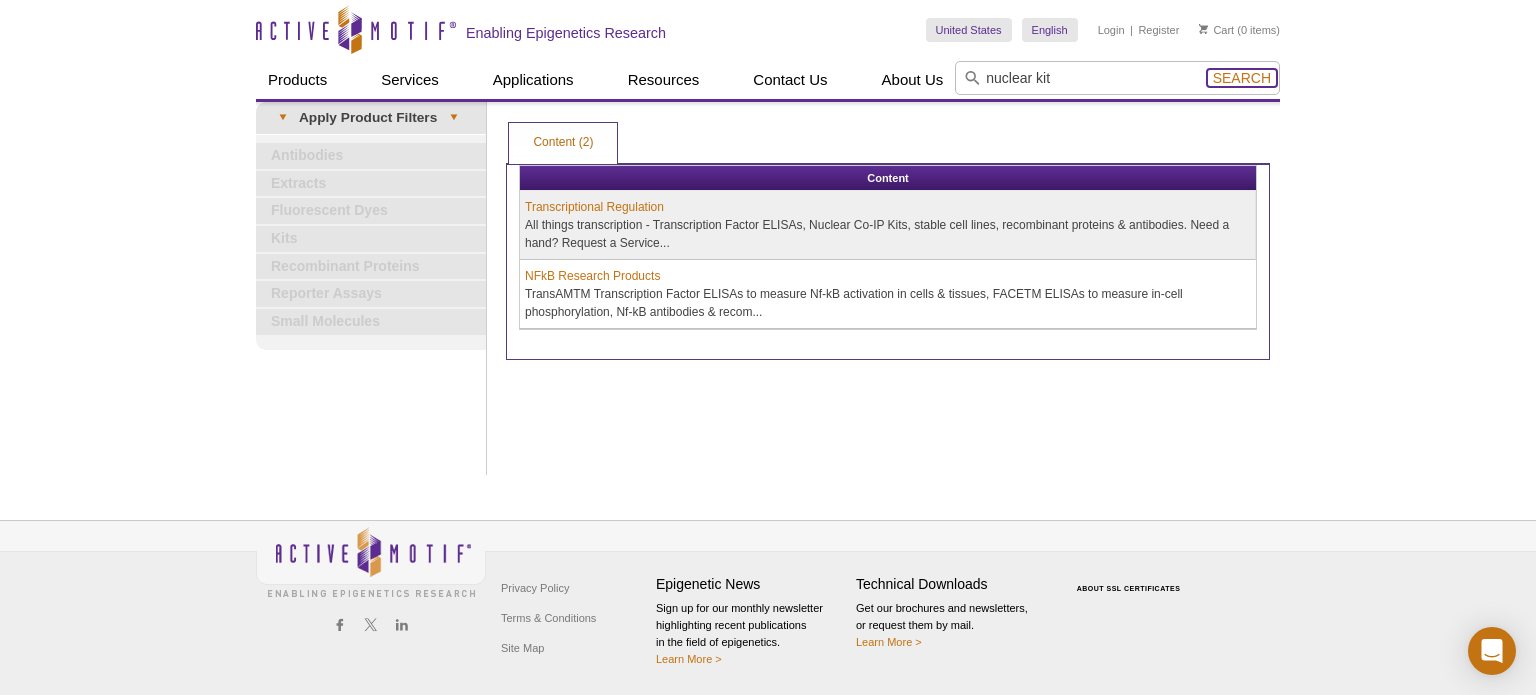 click on "Search" at bounding box center [1242, 78] 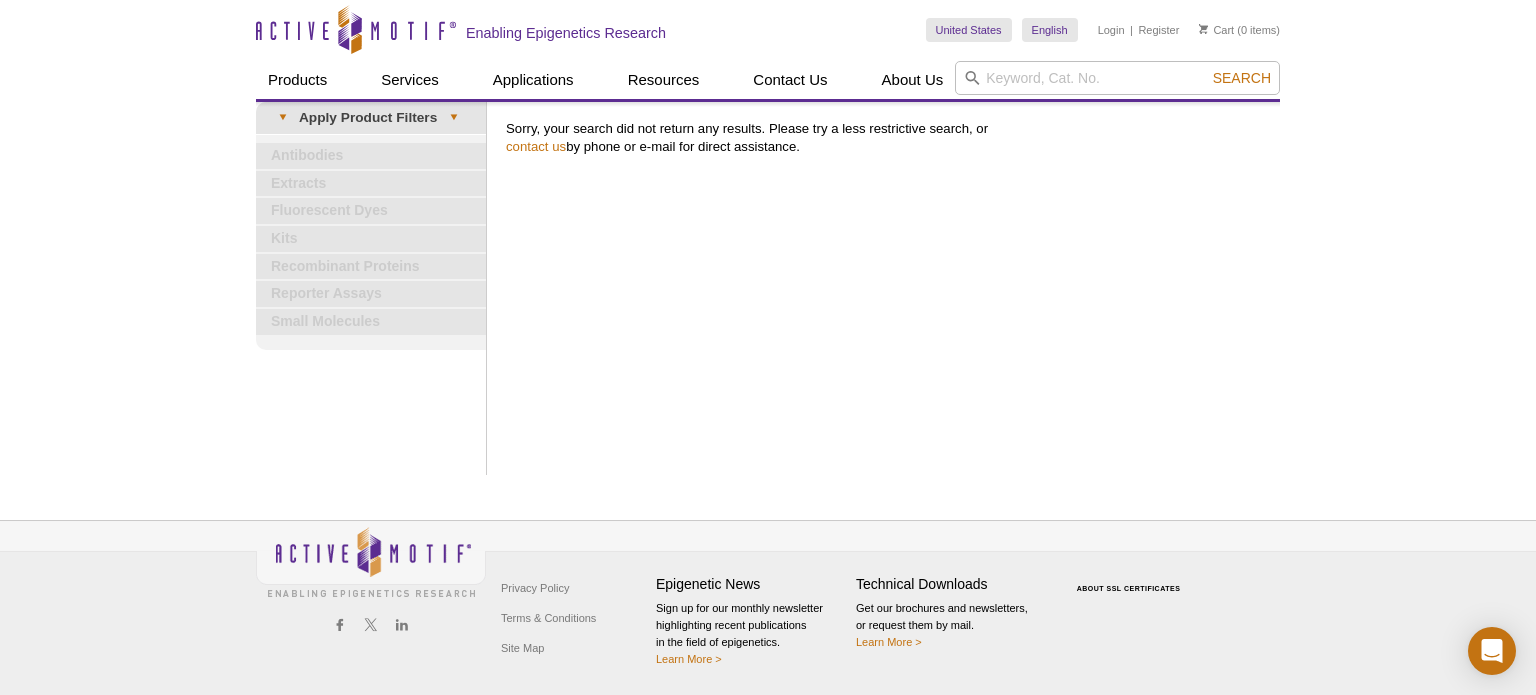 scroll, scrollTop: 0, scrollLeft: 0, axis: both 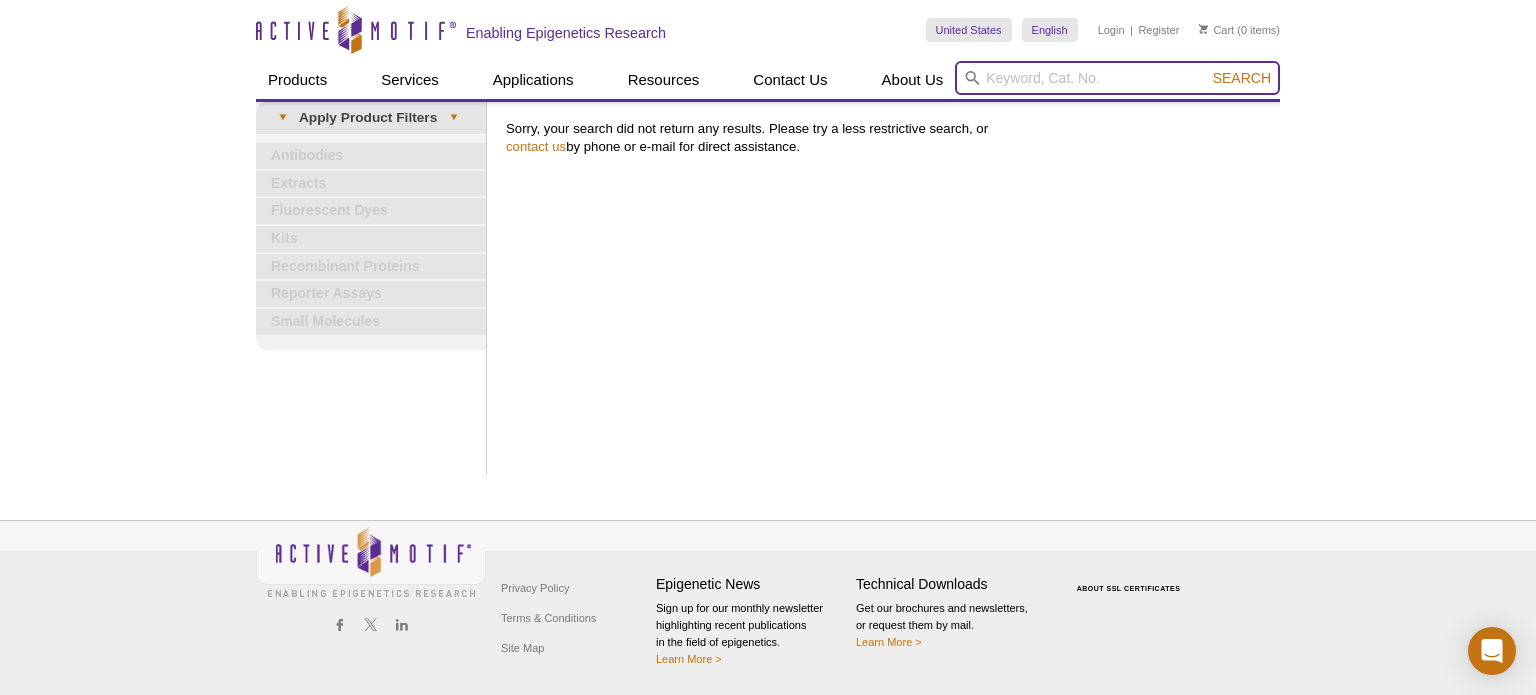 click at bounding box center (1117, 78) 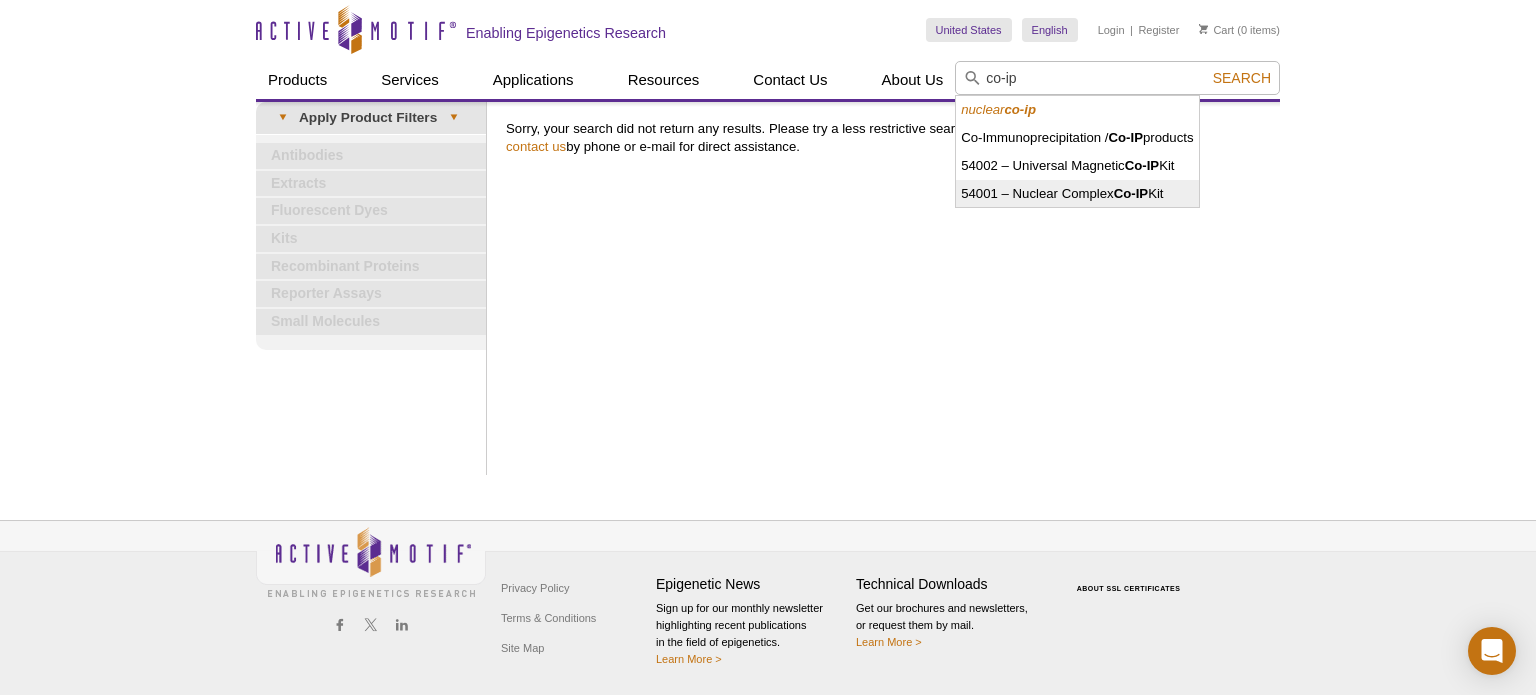 click on "54001 – Nuclear Complex  Co-IP  Kit" at bounding box center (1077, 194) 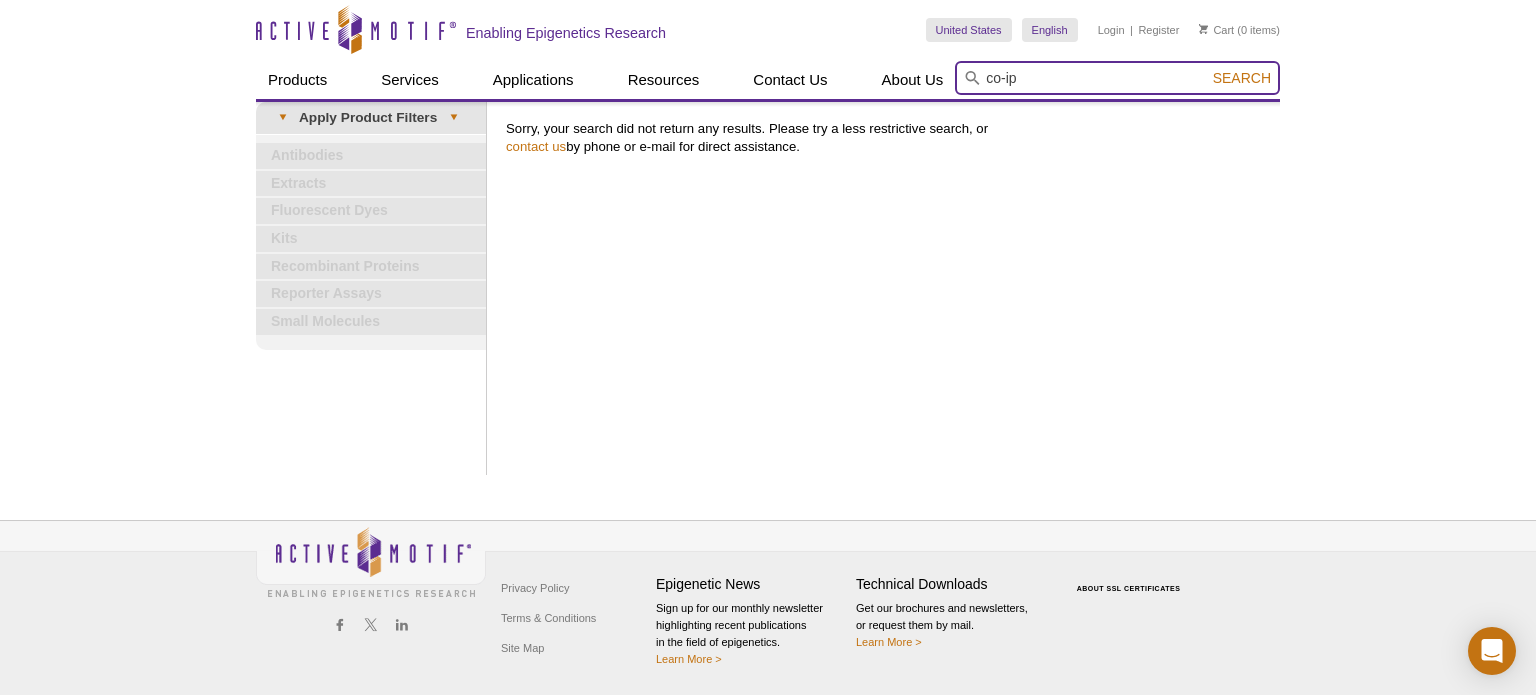 type on "54001 – Nuclear Complex Co-IP Kit" 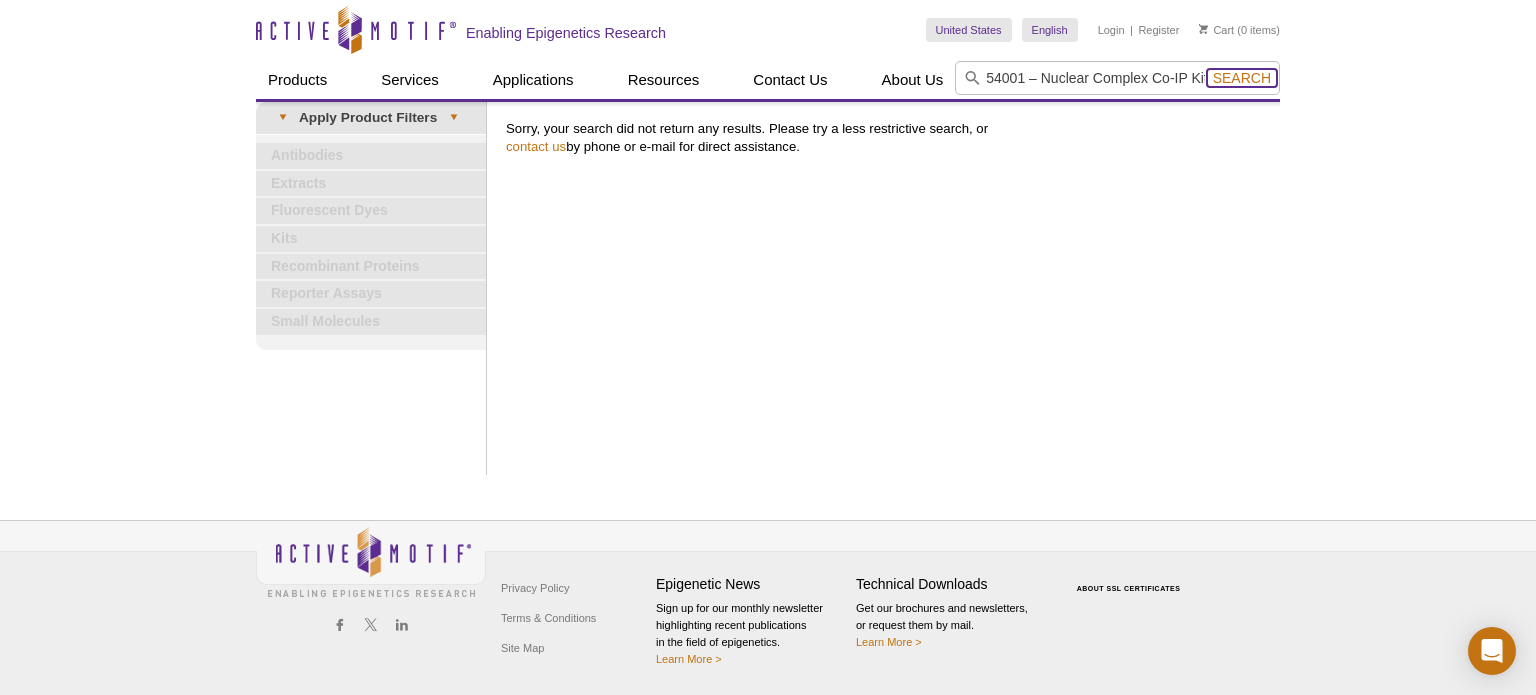 click on "Search" at bounding box center (1242, 78) 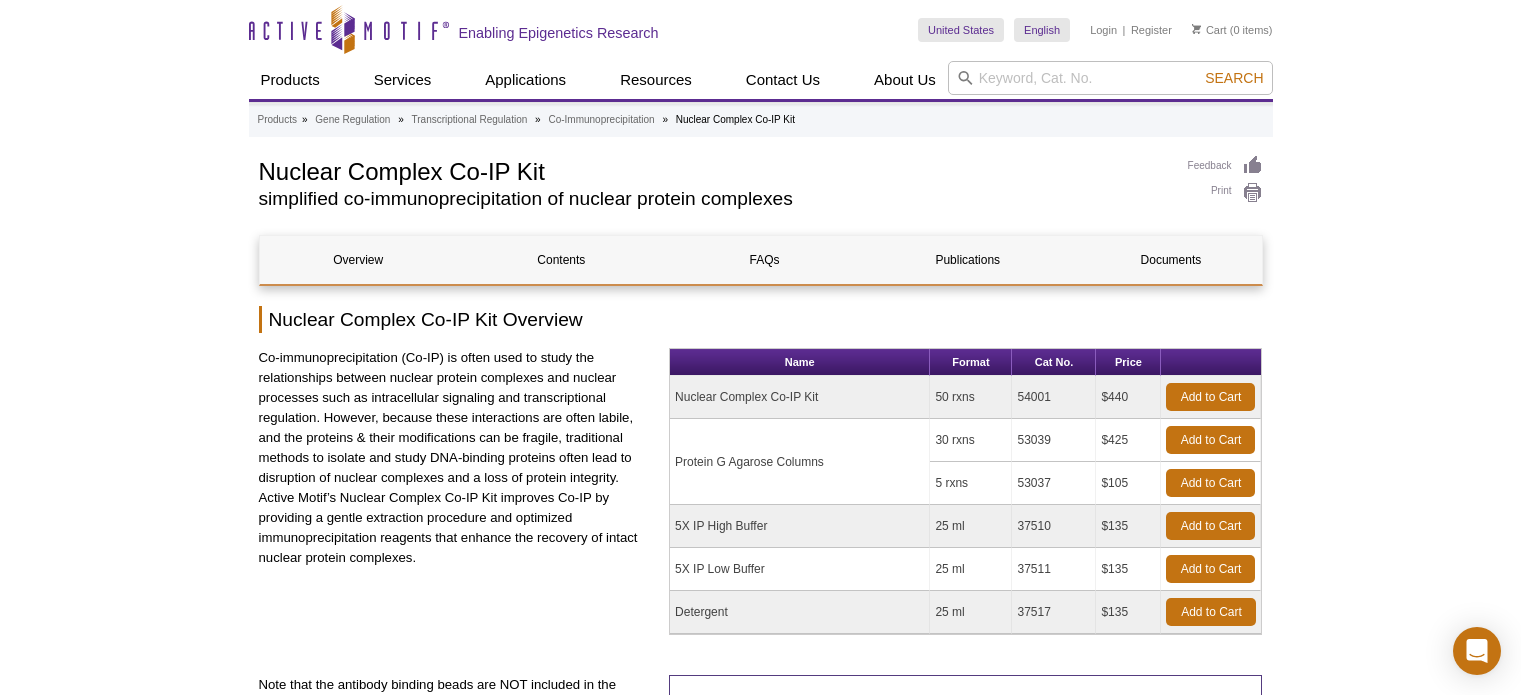 scroll, scrollTop: 0, scrollLeft: 0, axis: both 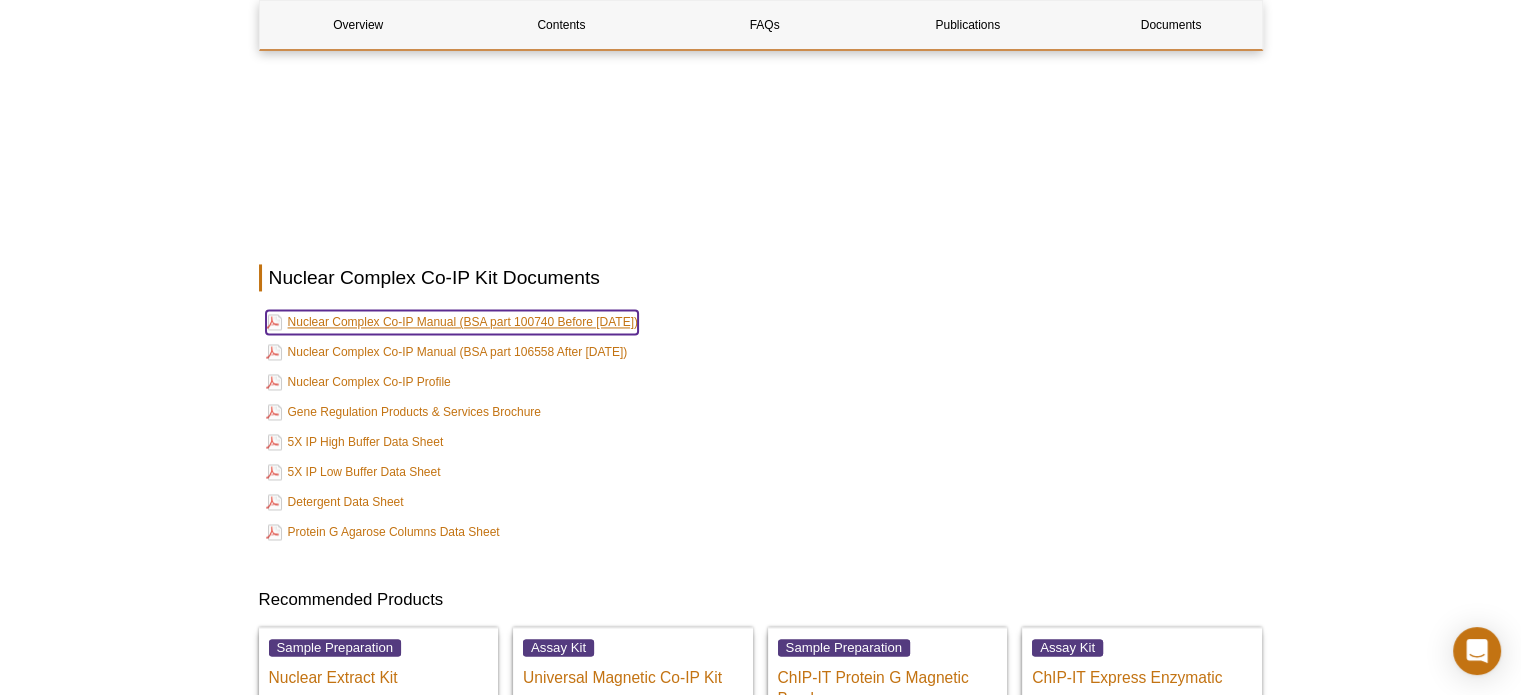 click on "Nuclear Complex Co-IP Manual (BSA part 100740 Before [DATE])" at bounding box center [452, 322] 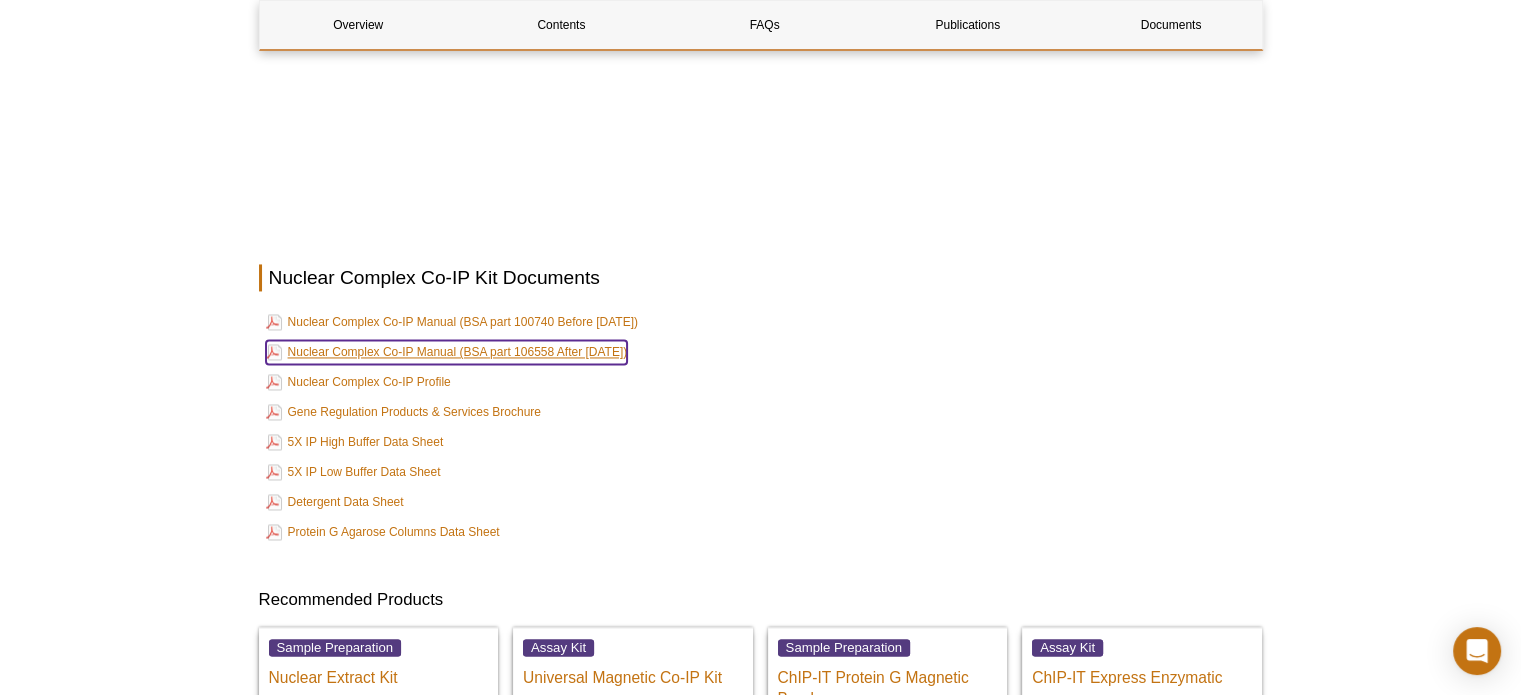 click on "Nuclear Complex Co-IP Manual (BSA part 106558 After [DATE])" at bounding box center (447, 352) 